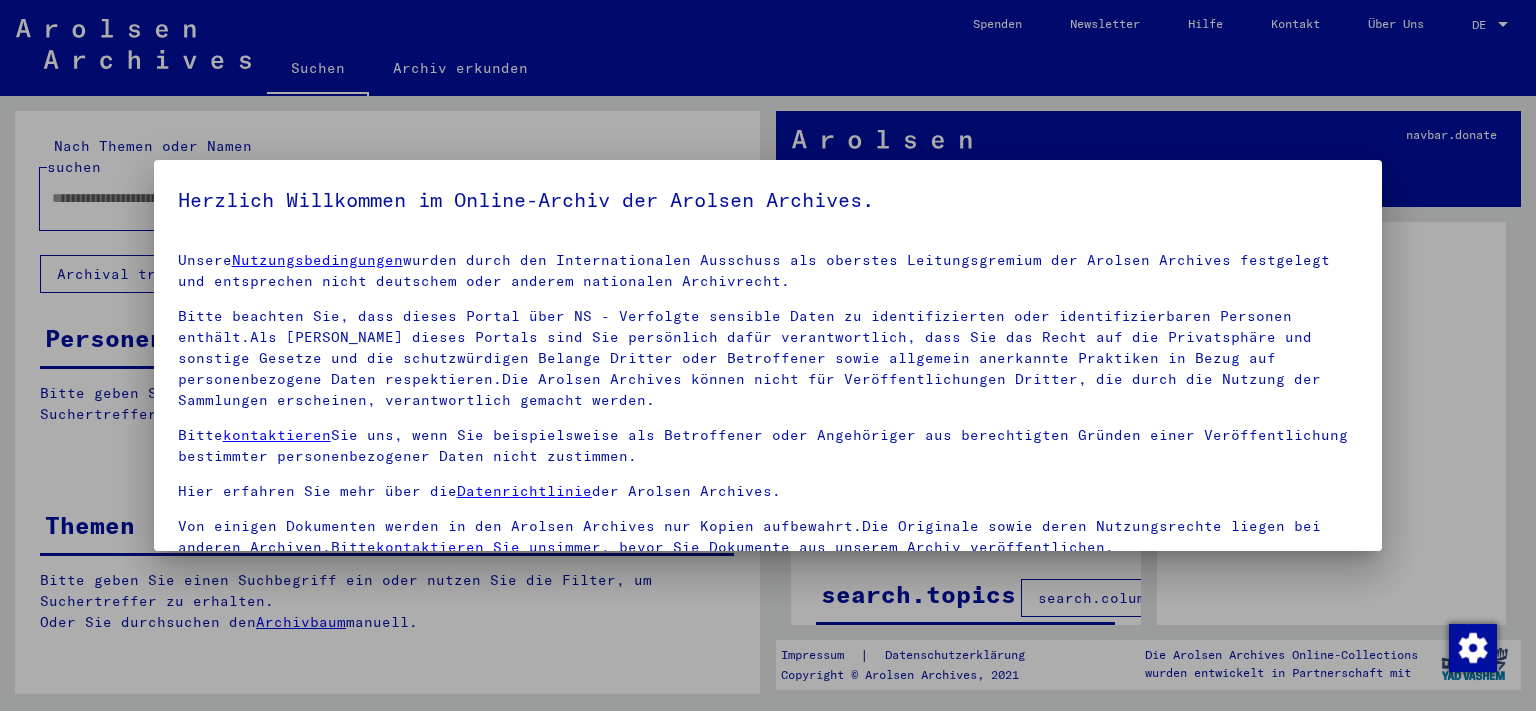scroll, scrollTop: 0, scrollLeft: 0, axis: both 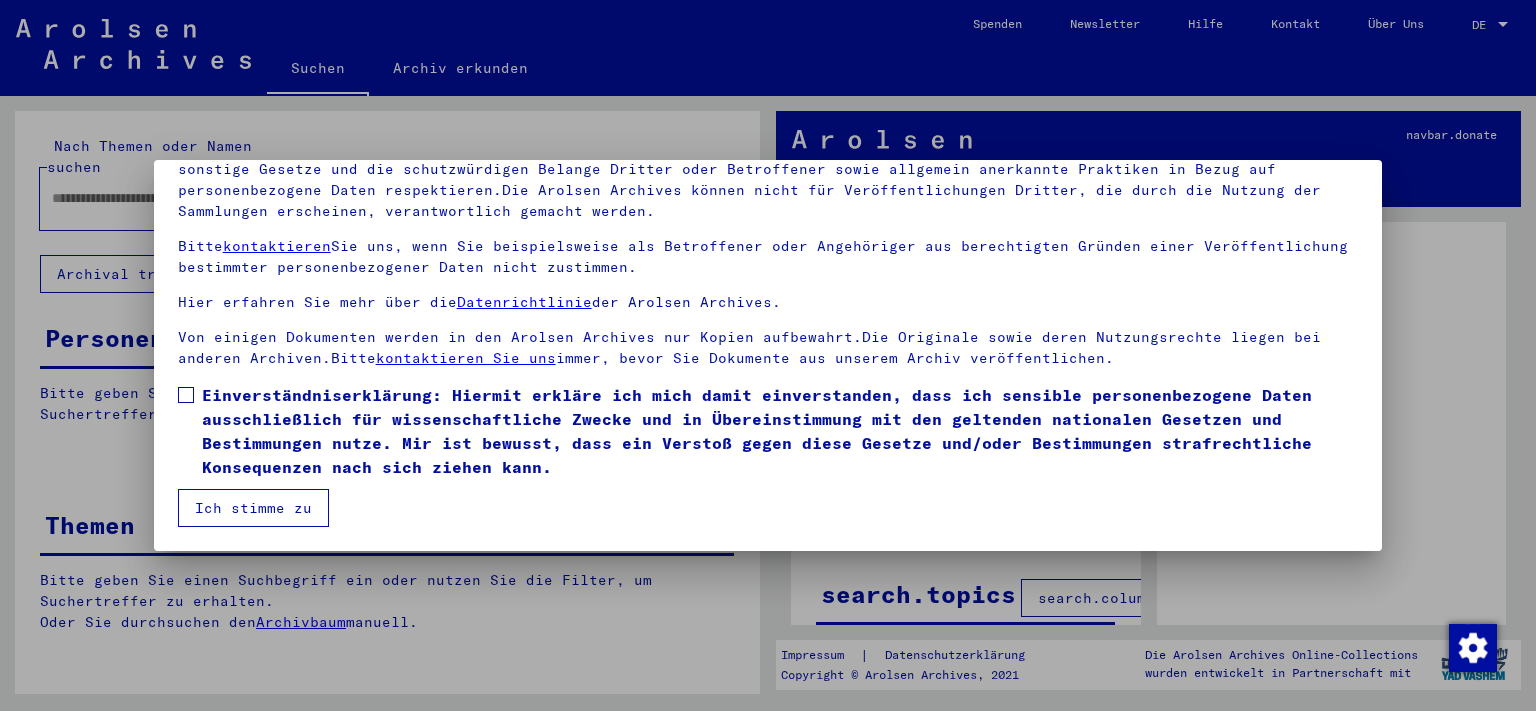 click at bounding box center [186, 395] 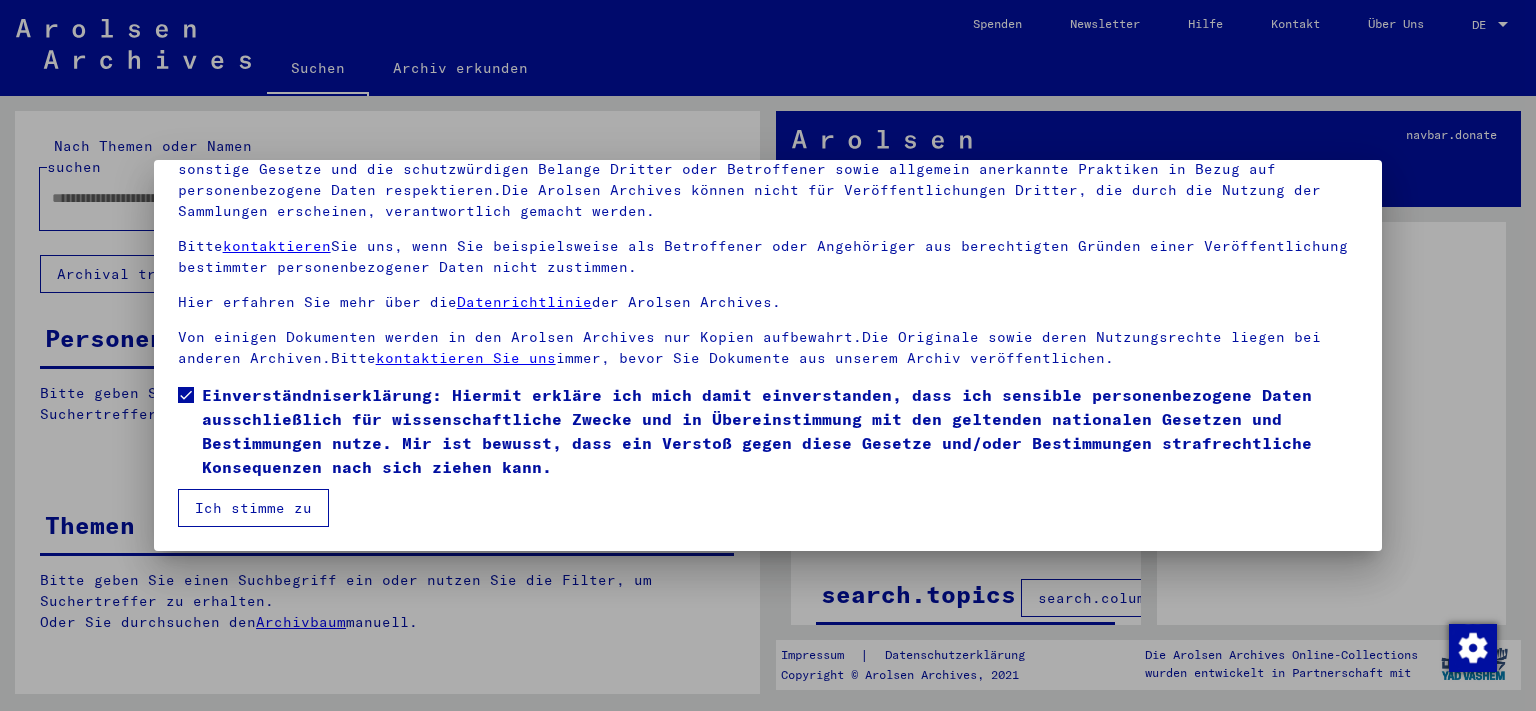 click on "Ich stimme zu" at bounding box center [253, 508] 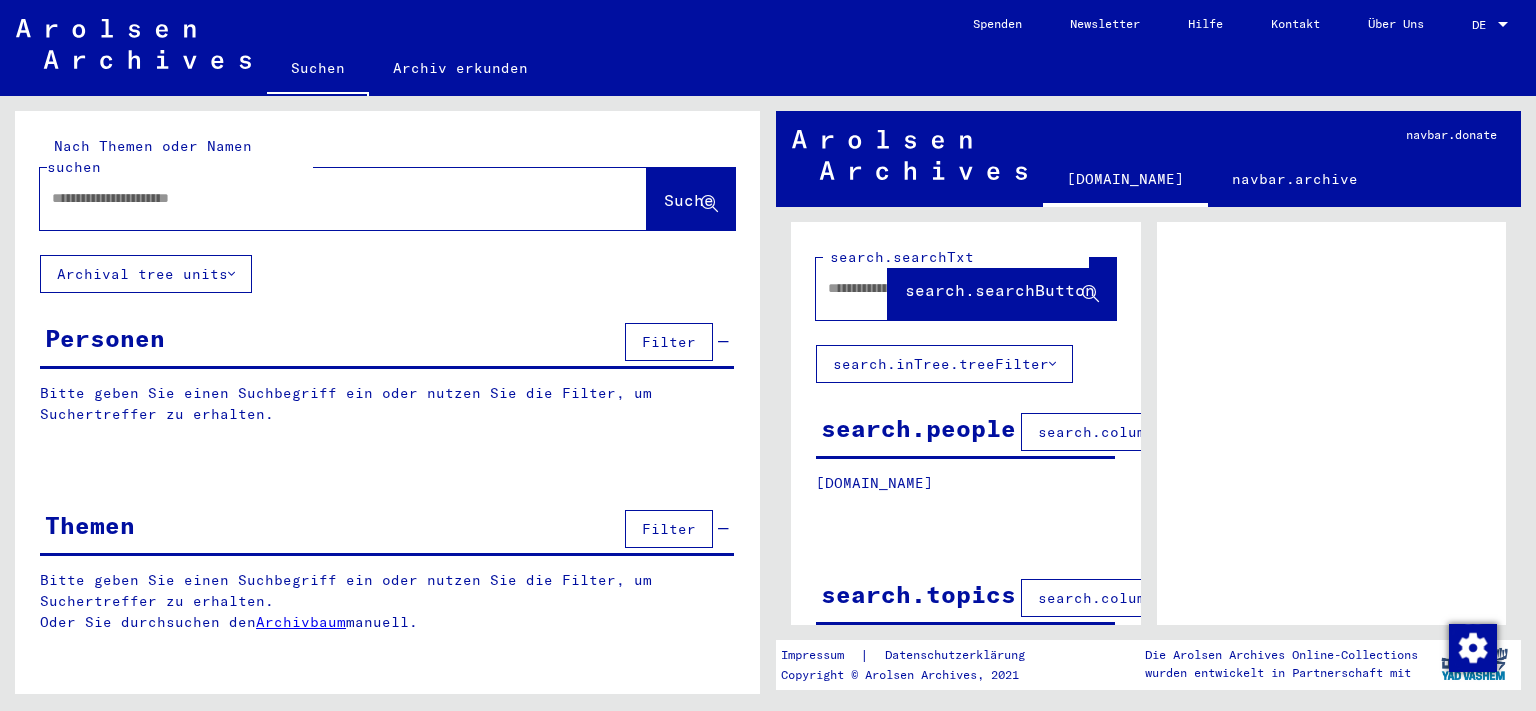 click at bounding box center [325, 198] 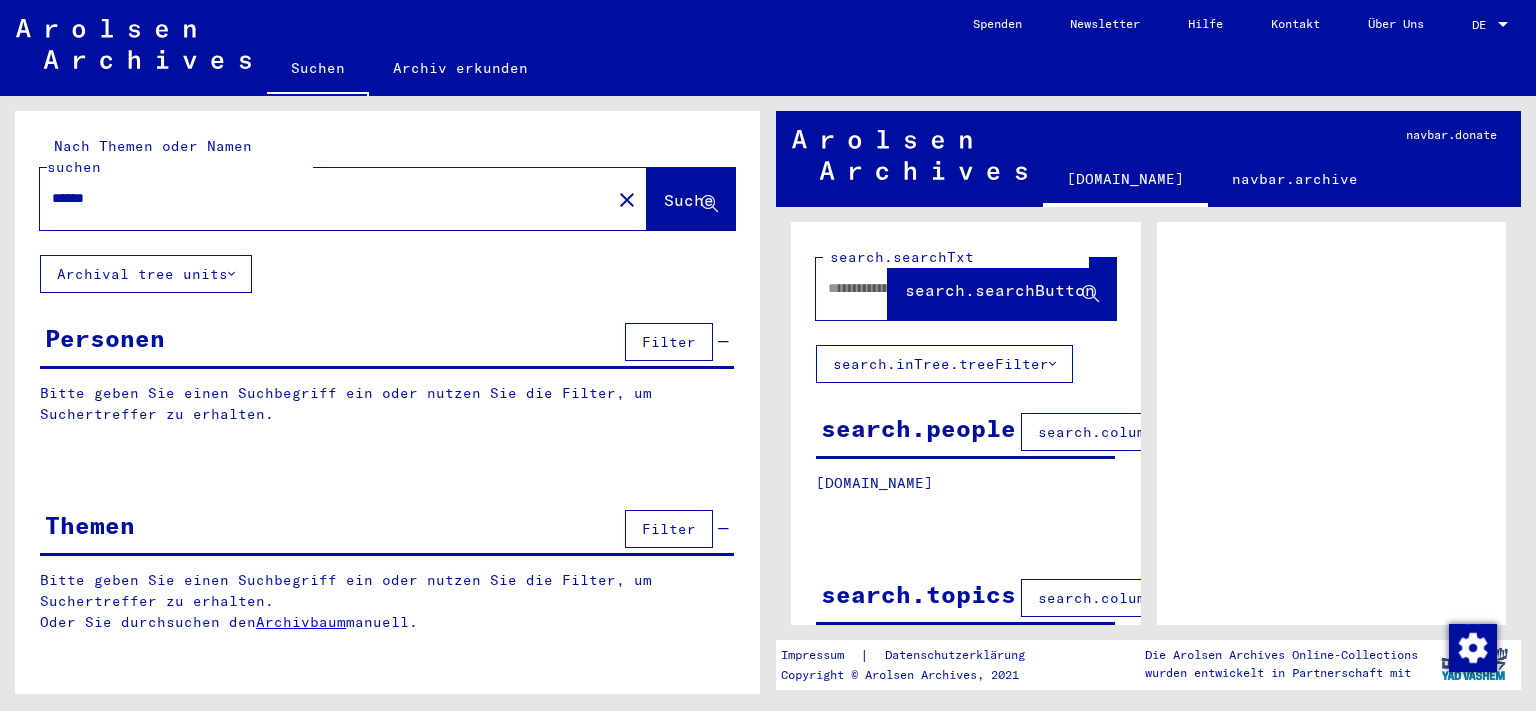 type on "******" 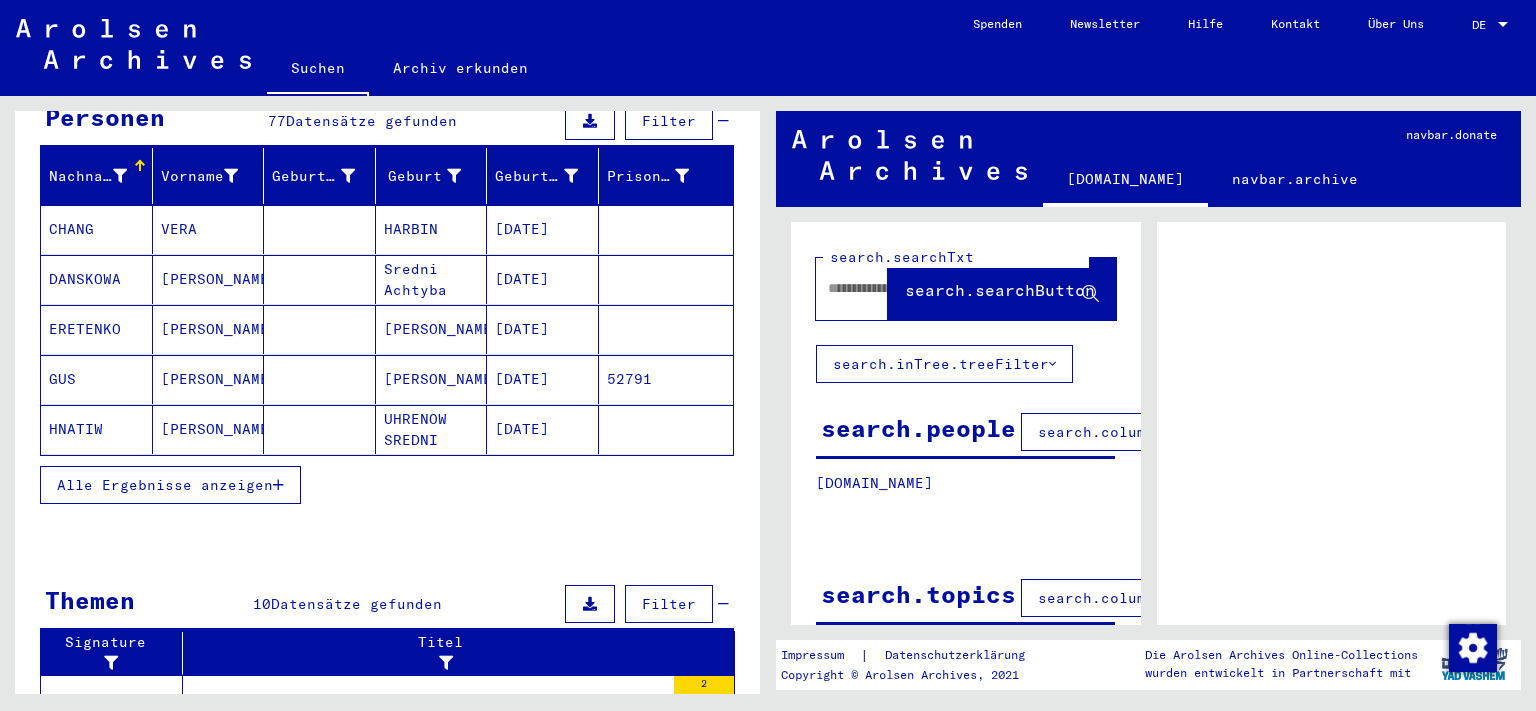 scroll, scrollTop: 231, scrollLeft: 0, axis: vertical 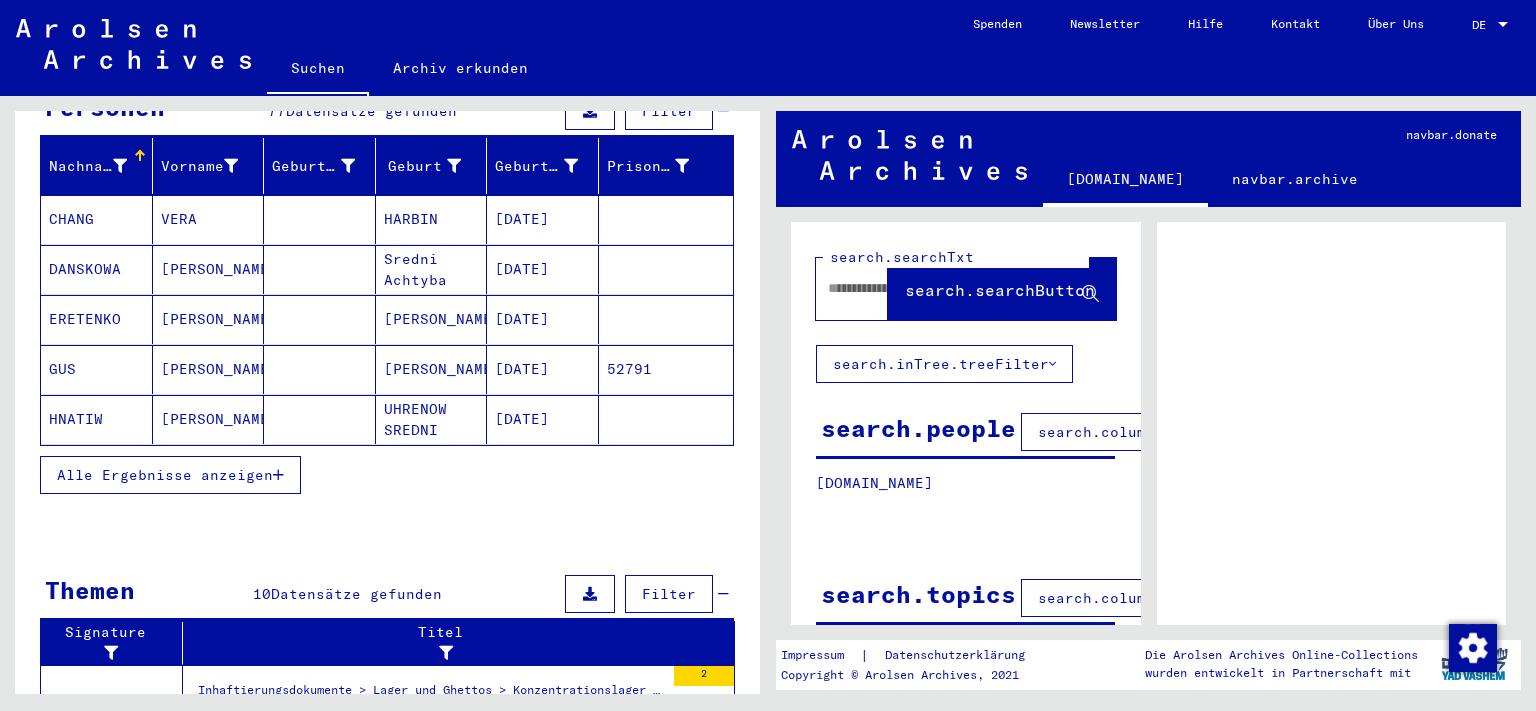 click on "Alle Ergebnisse anzeigen" at bounding box center (170, 475) 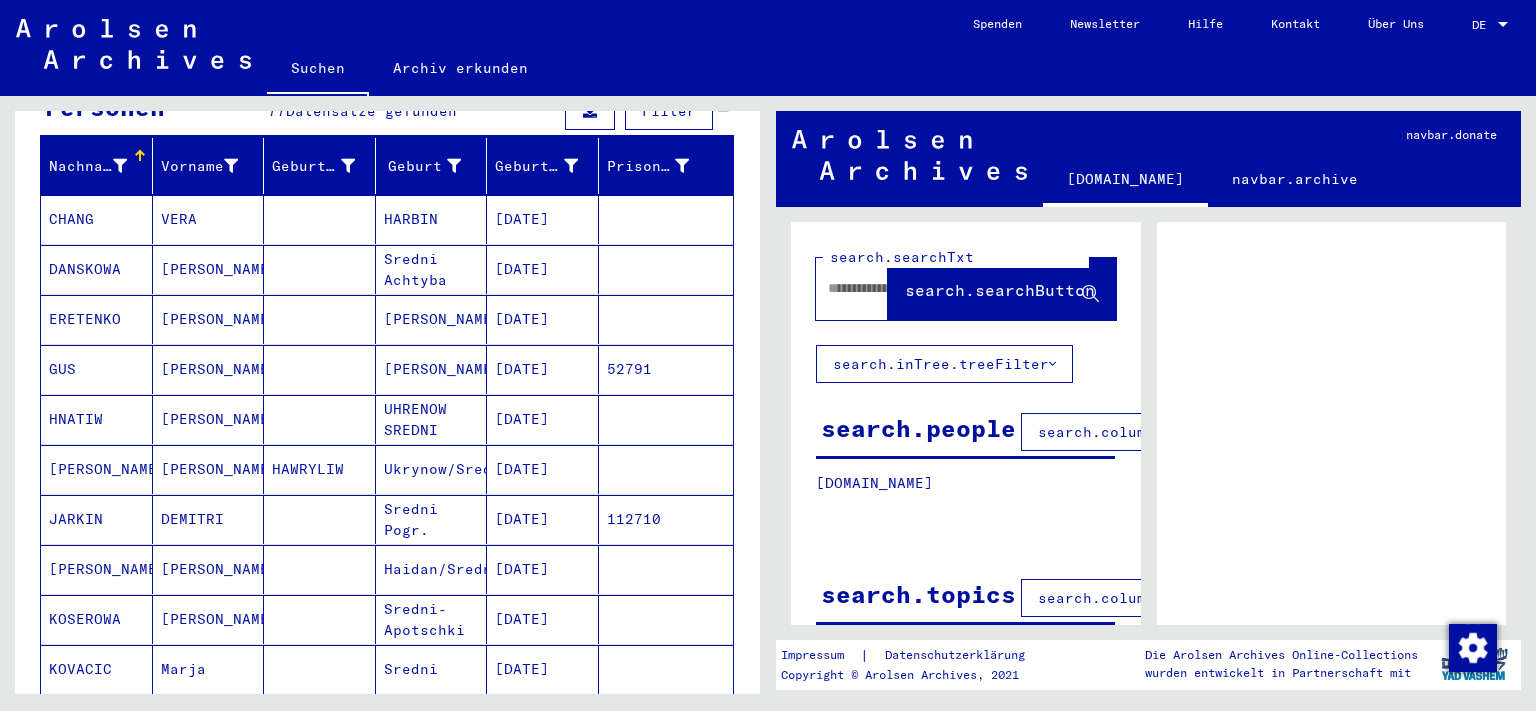 click on "Nachname" at bounding box center (88, 166) 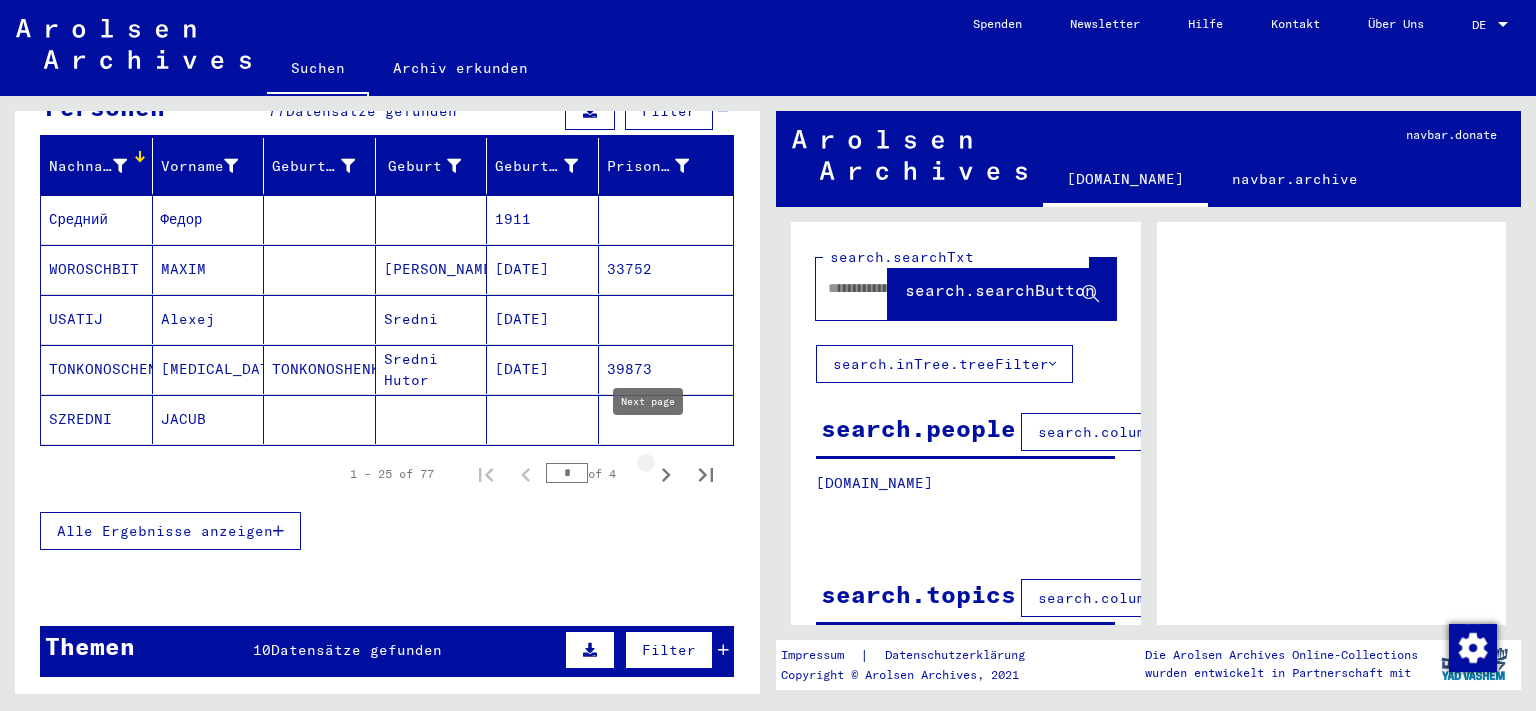 click 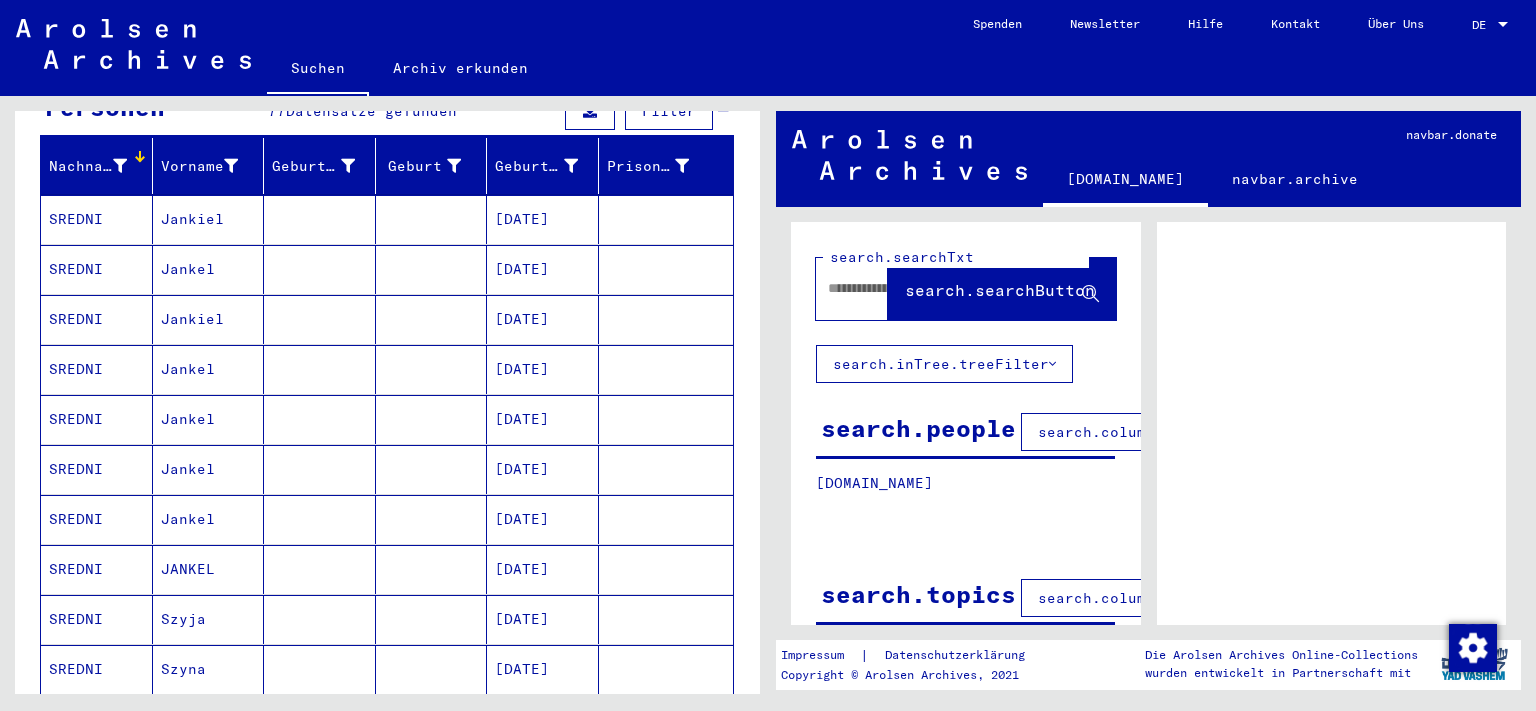 click at bounding box center [320, 269] 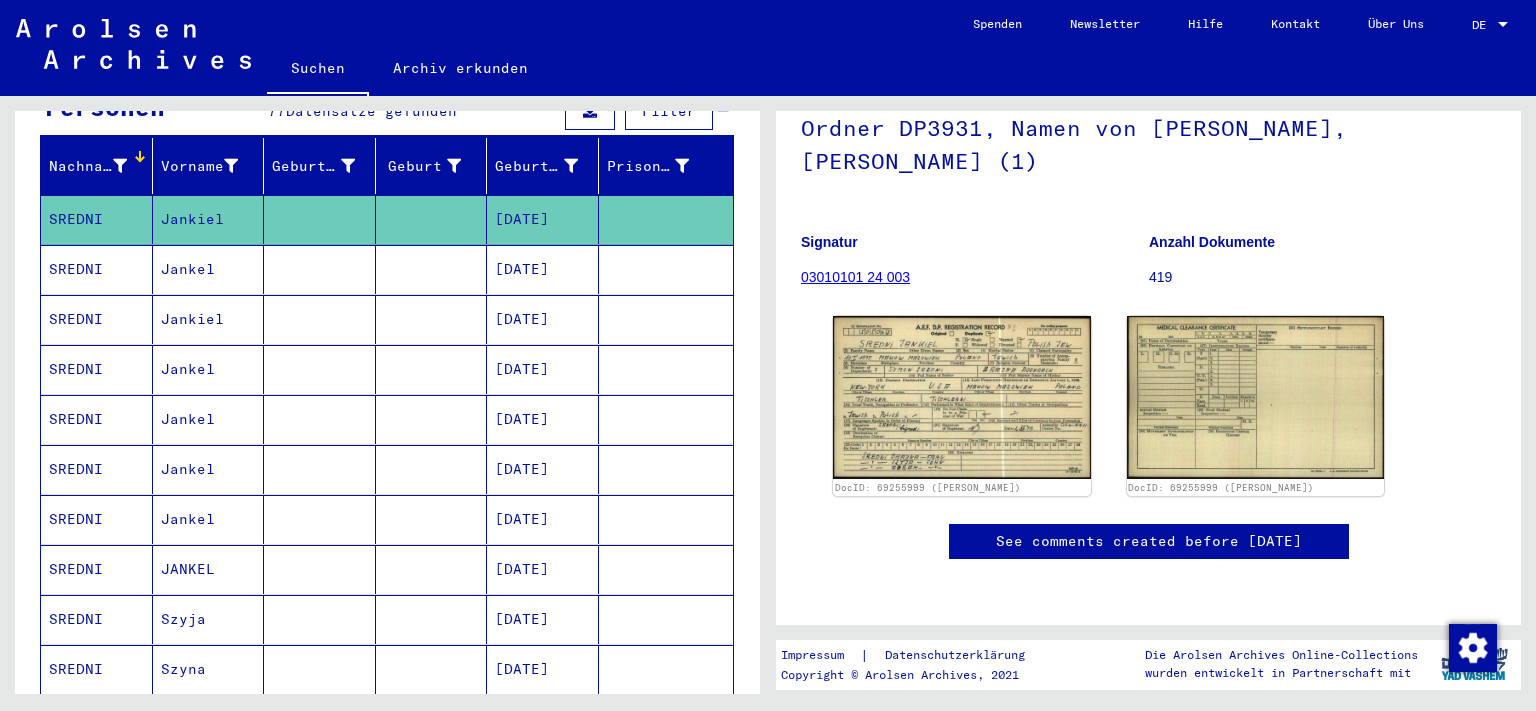 scroll, scrollTop: 200, scrollLeft: 0, axis: vertical 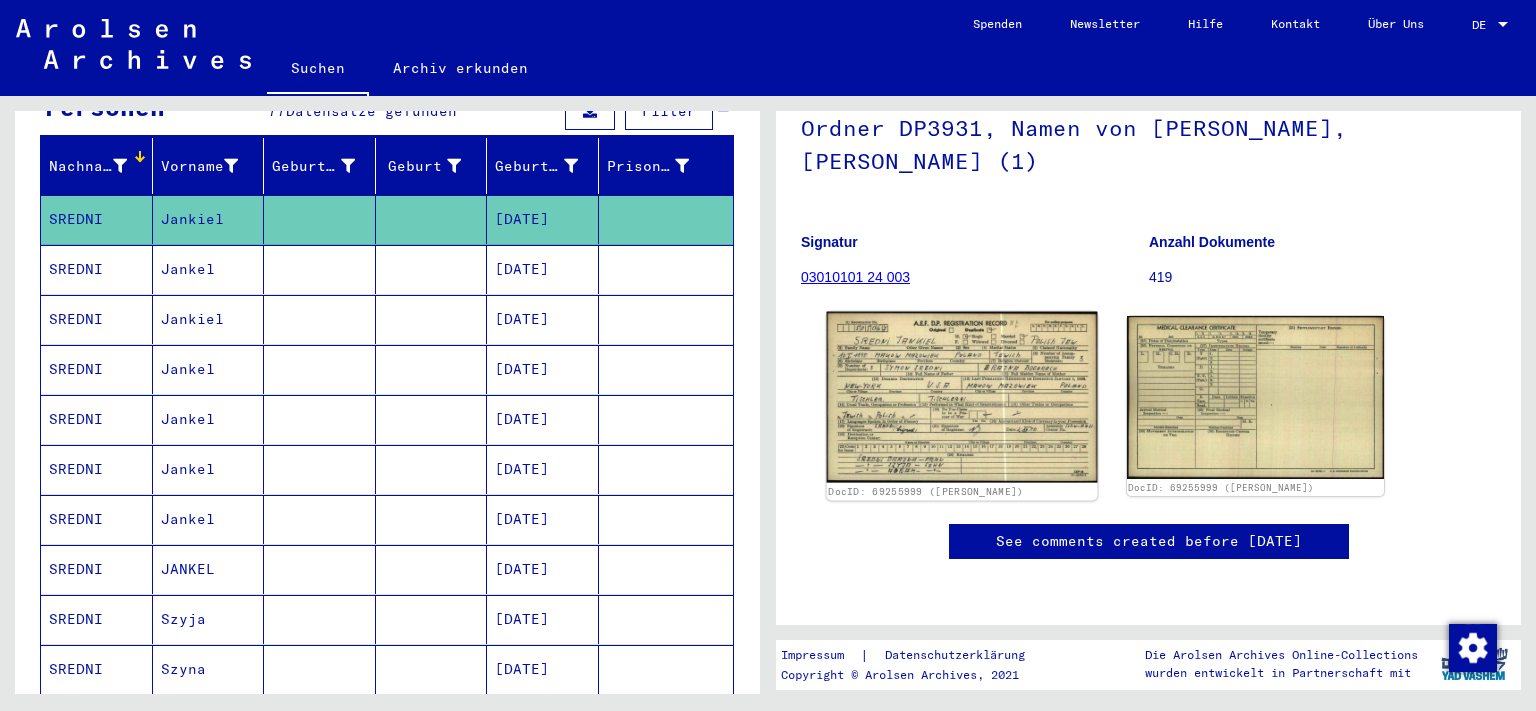 click 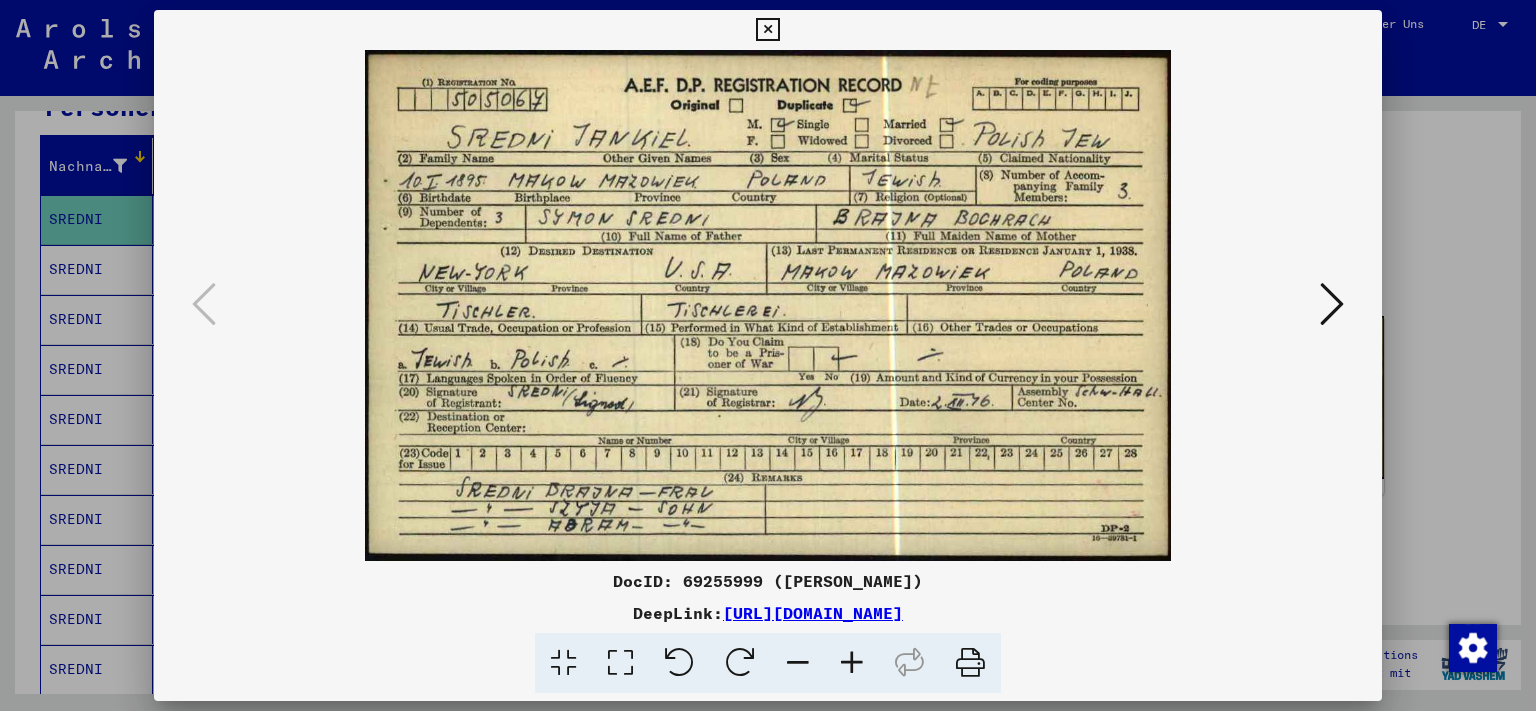 click at bounding box center (767, 30) 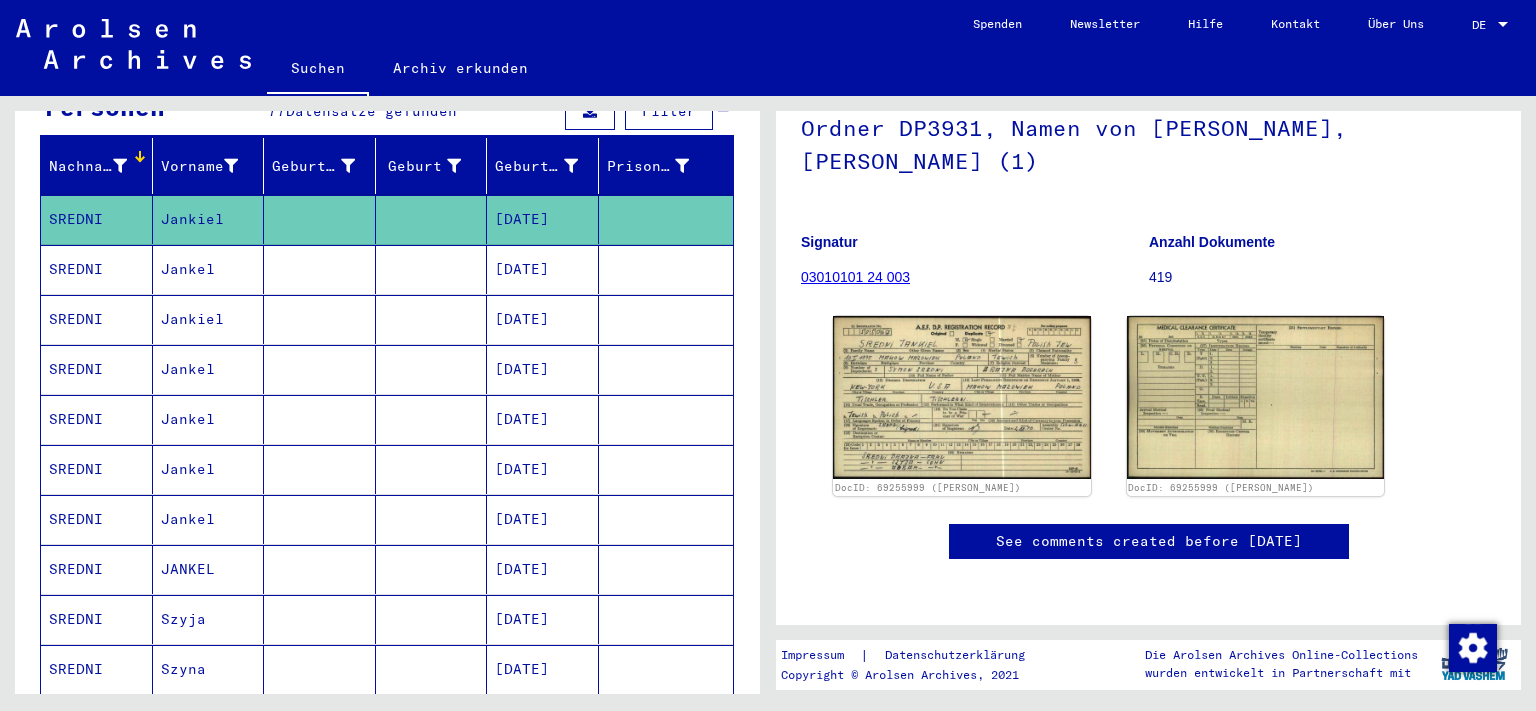 click at bounding box center (320, 319) 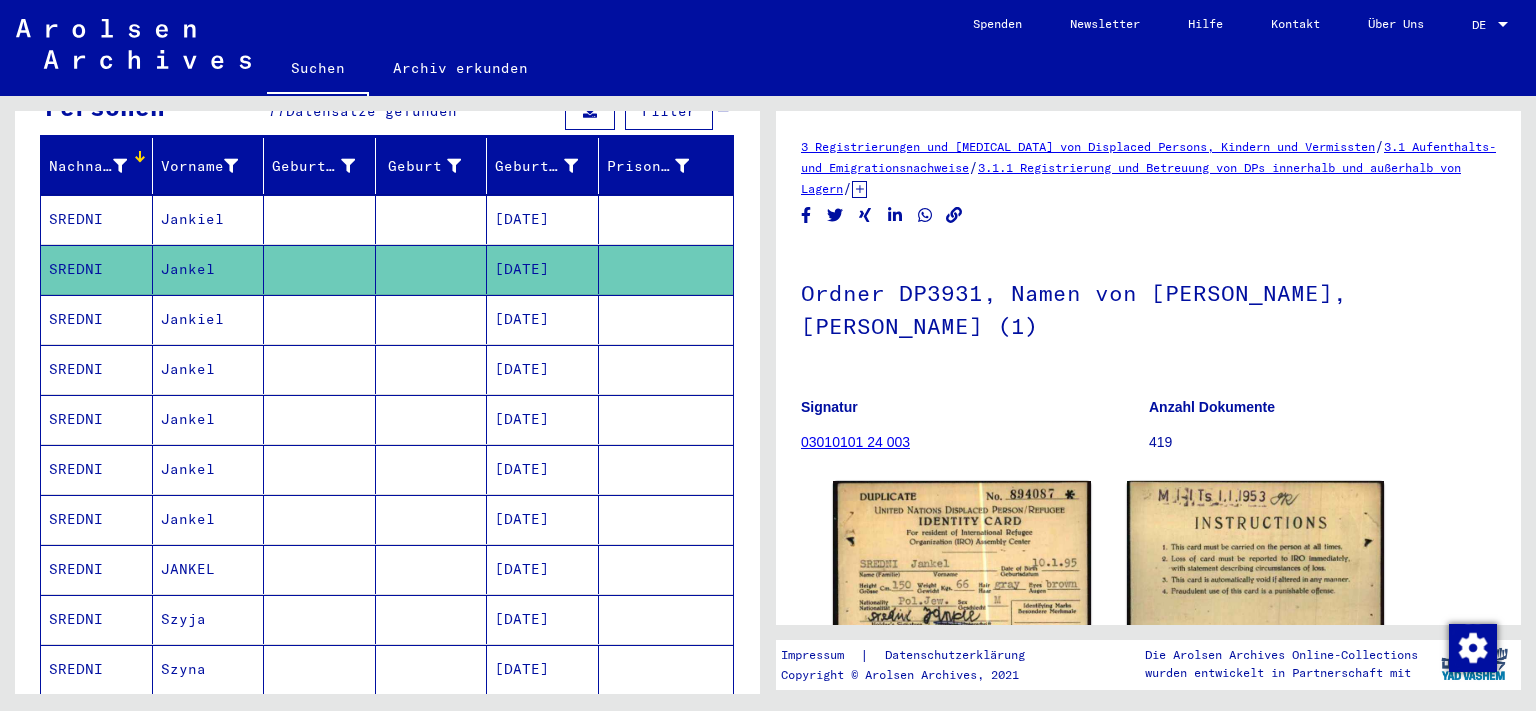click at bounding box center (320, 369) 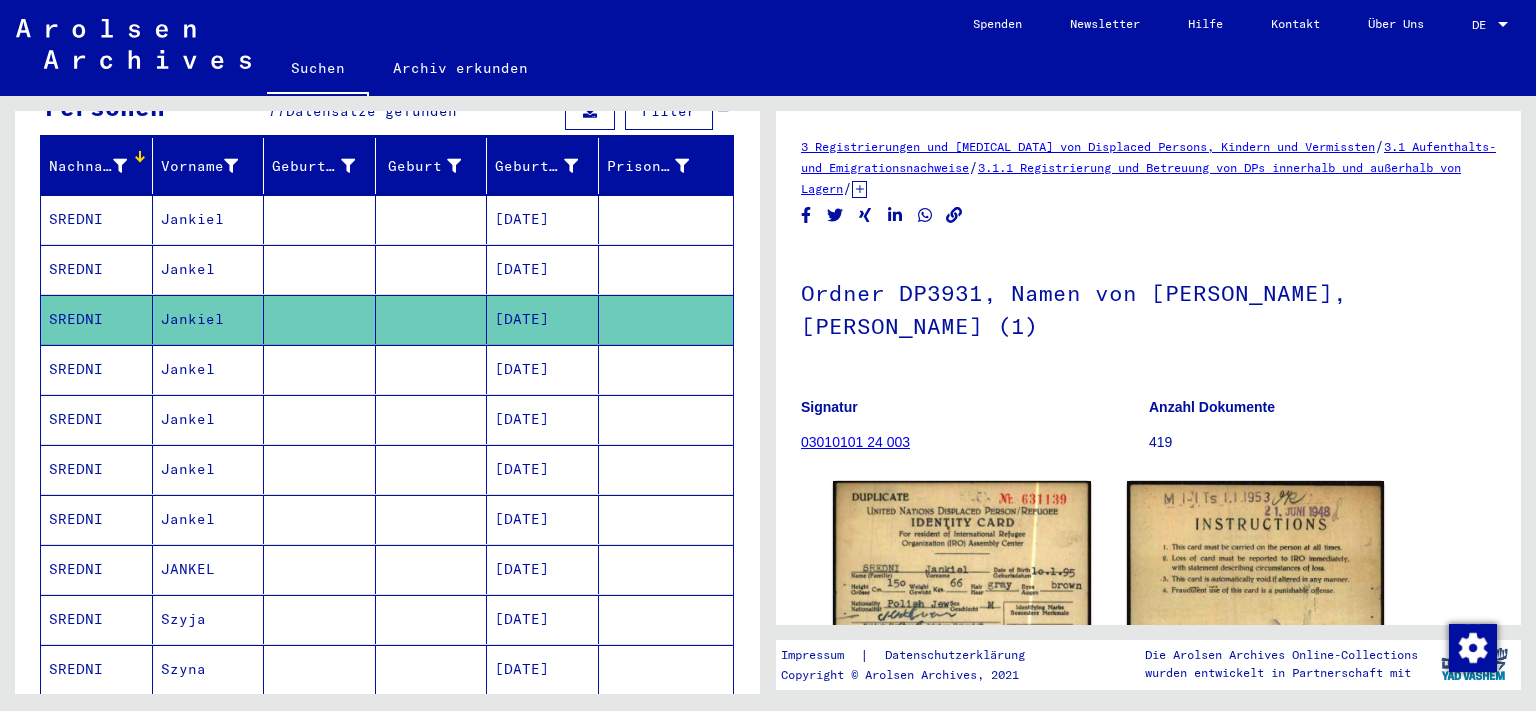 click at bounding box center [320, 419] 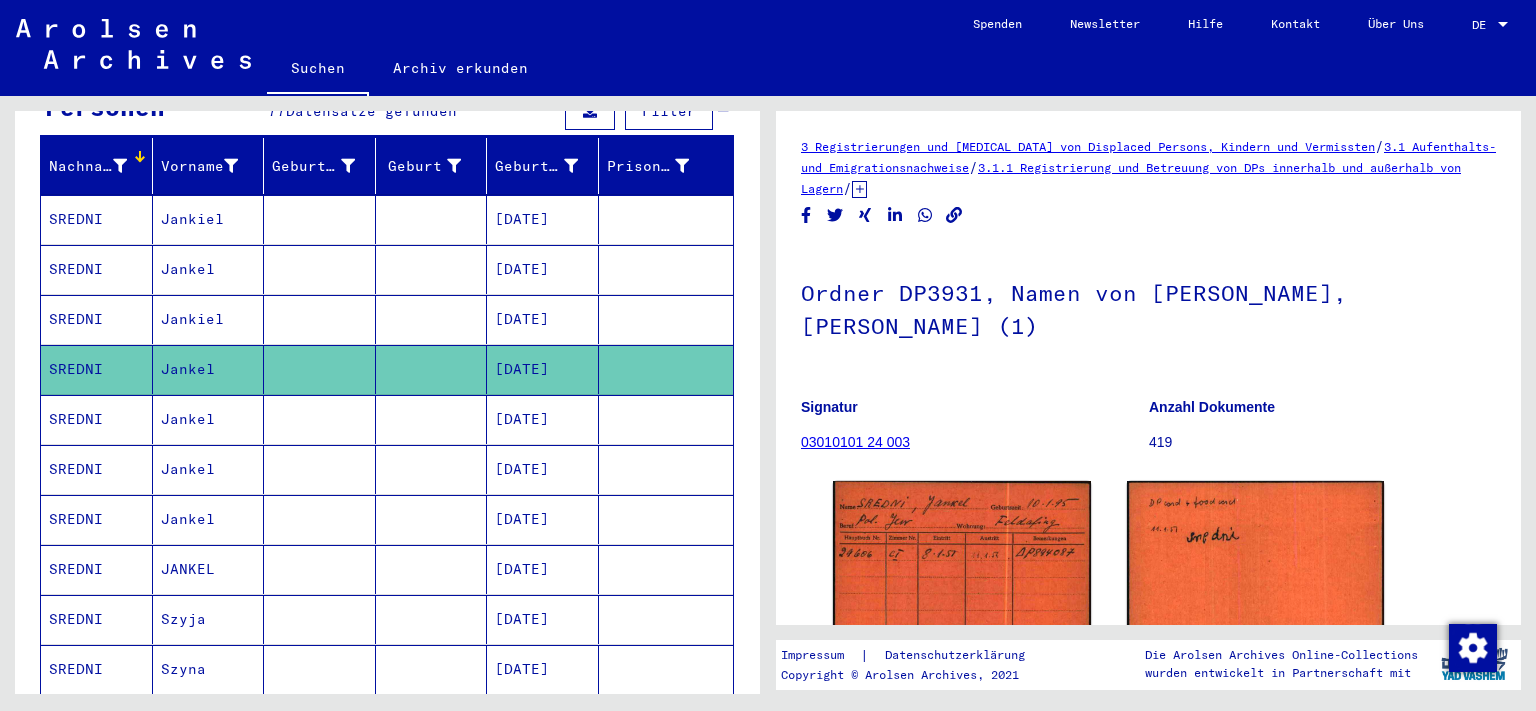 click at bounding box center [320, 469] 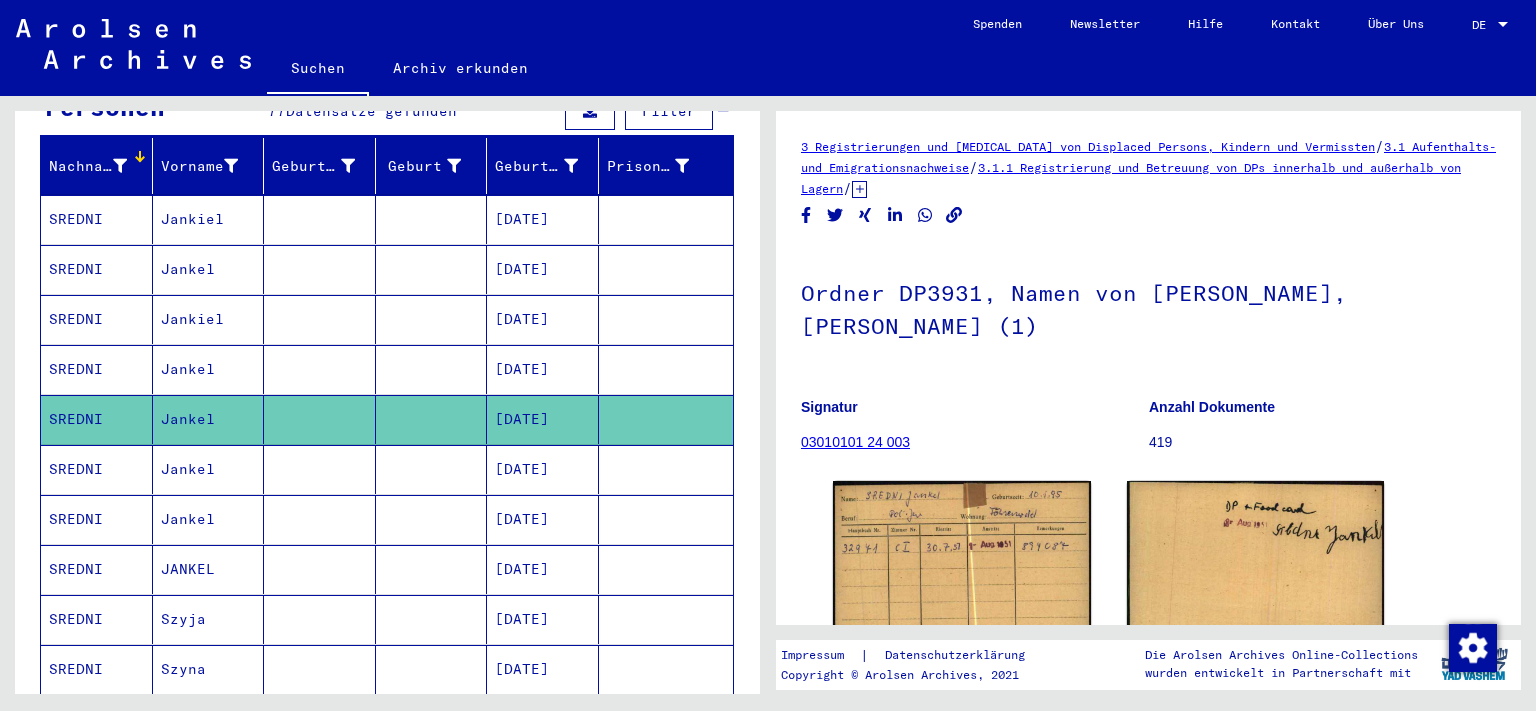 click at bounding box center [320, 519] 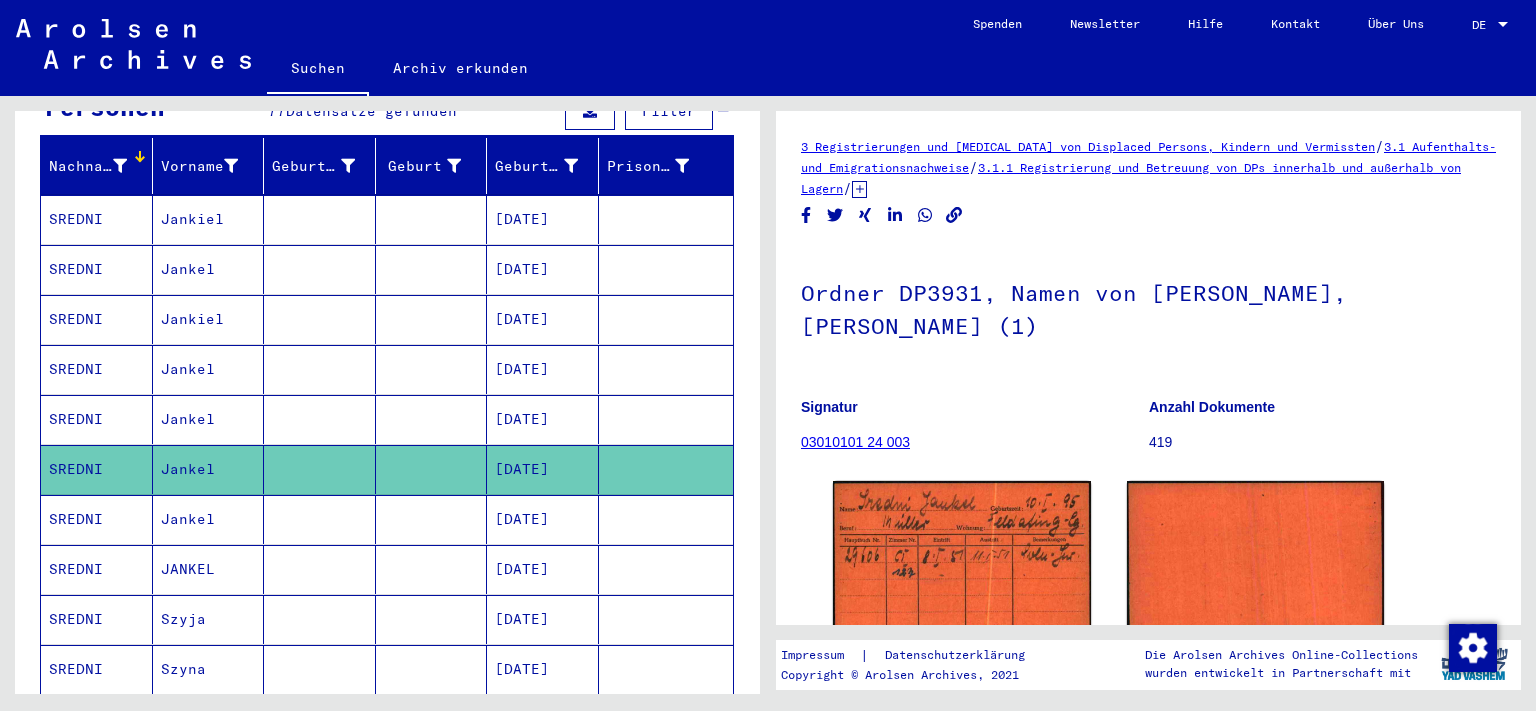 click at bounding box center [320, 569] 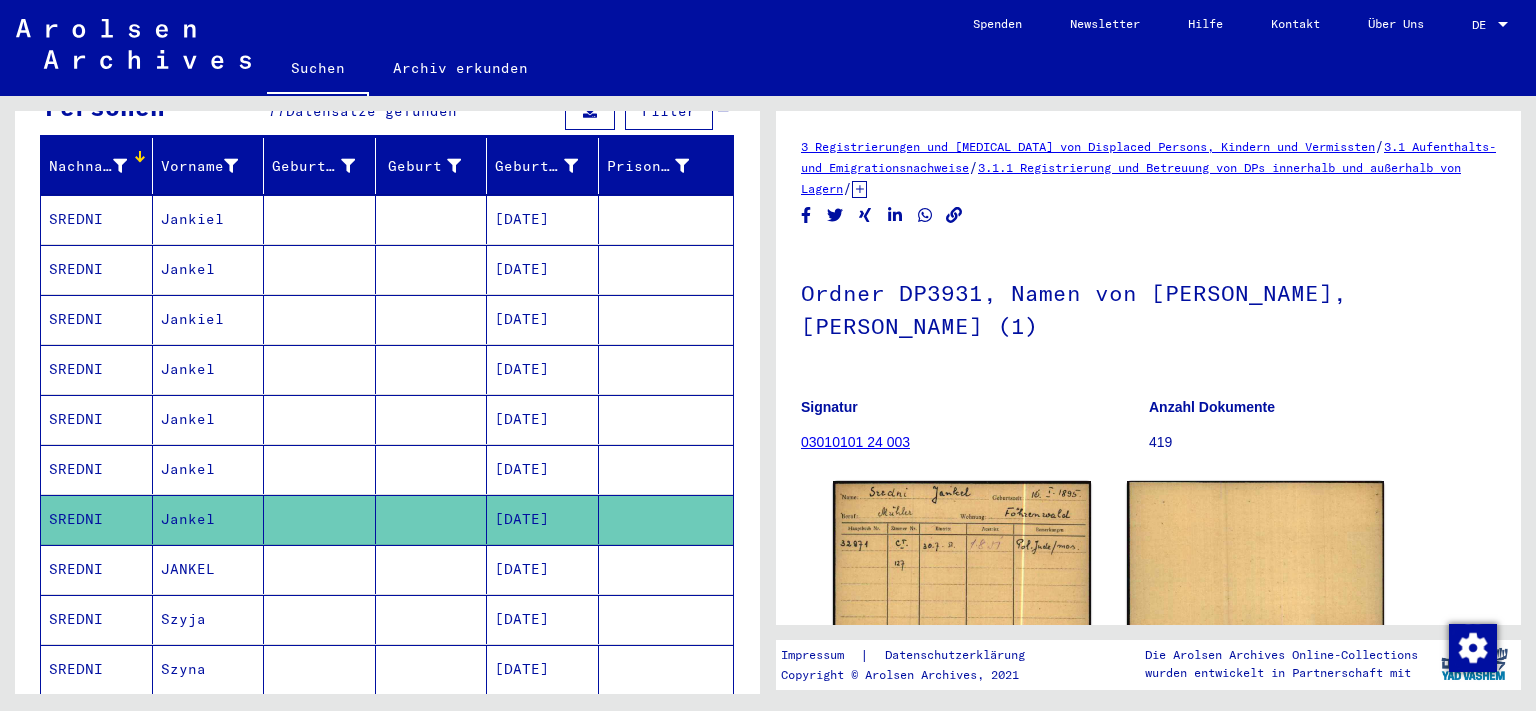click at bounding box center (320, 619) 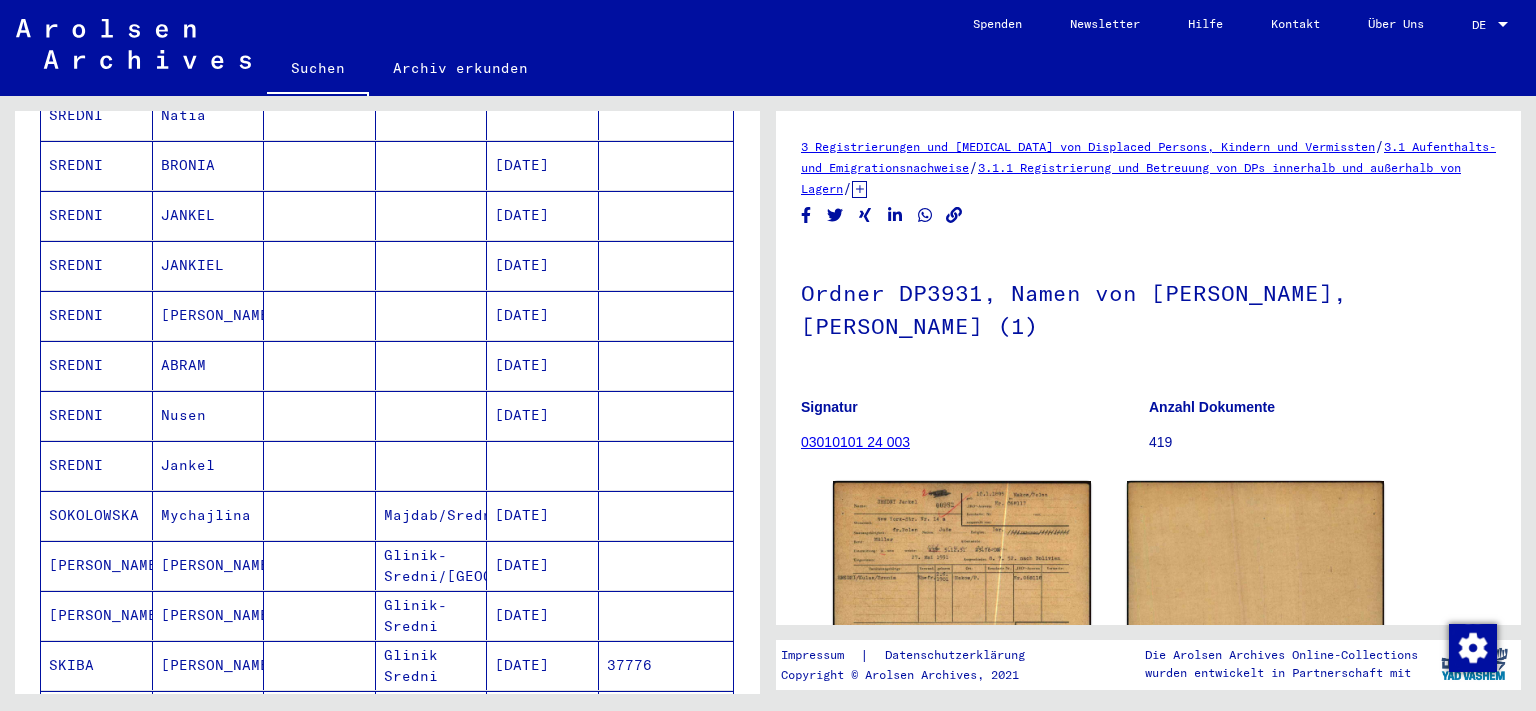 scroll, scrollTop: 866, scrollLeft: 0, axis: vertical 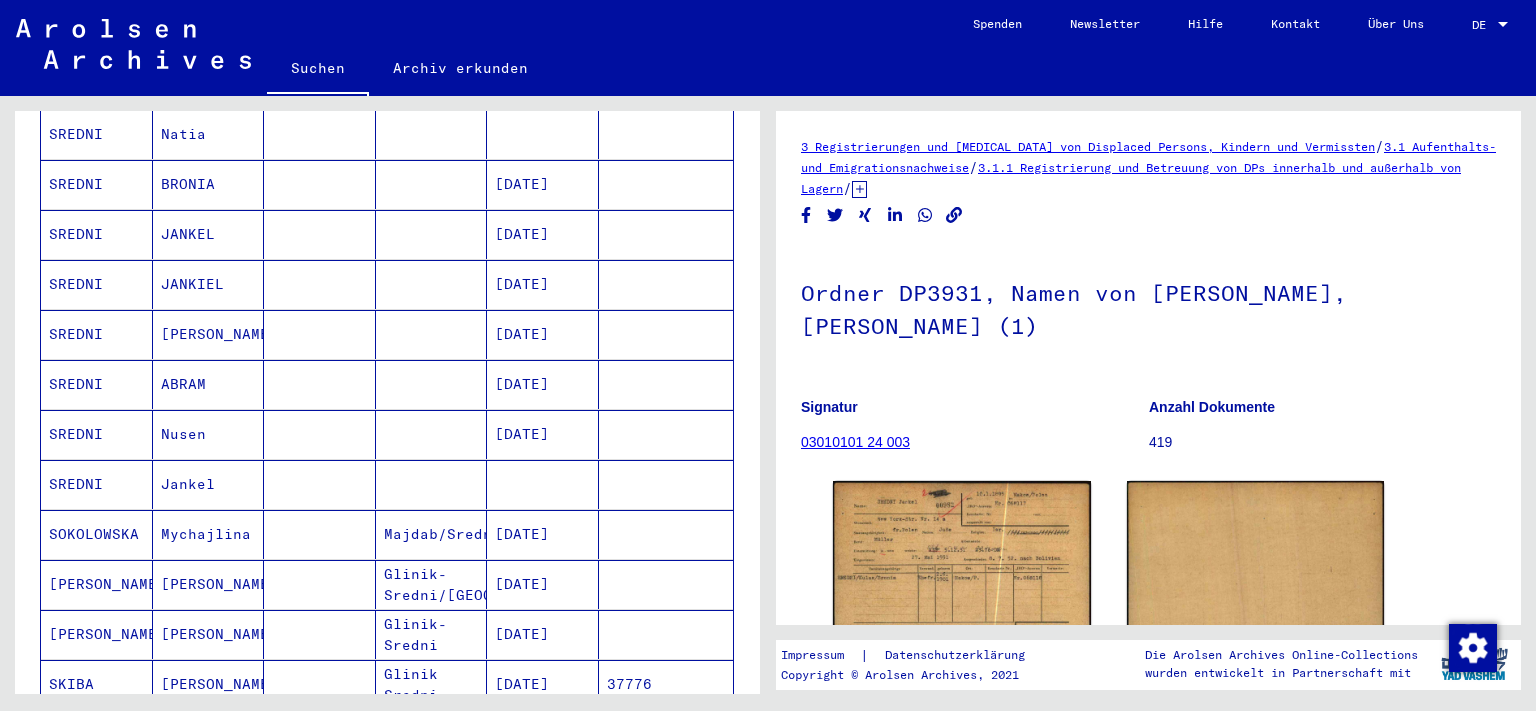 click at bounding box center (320, 434) 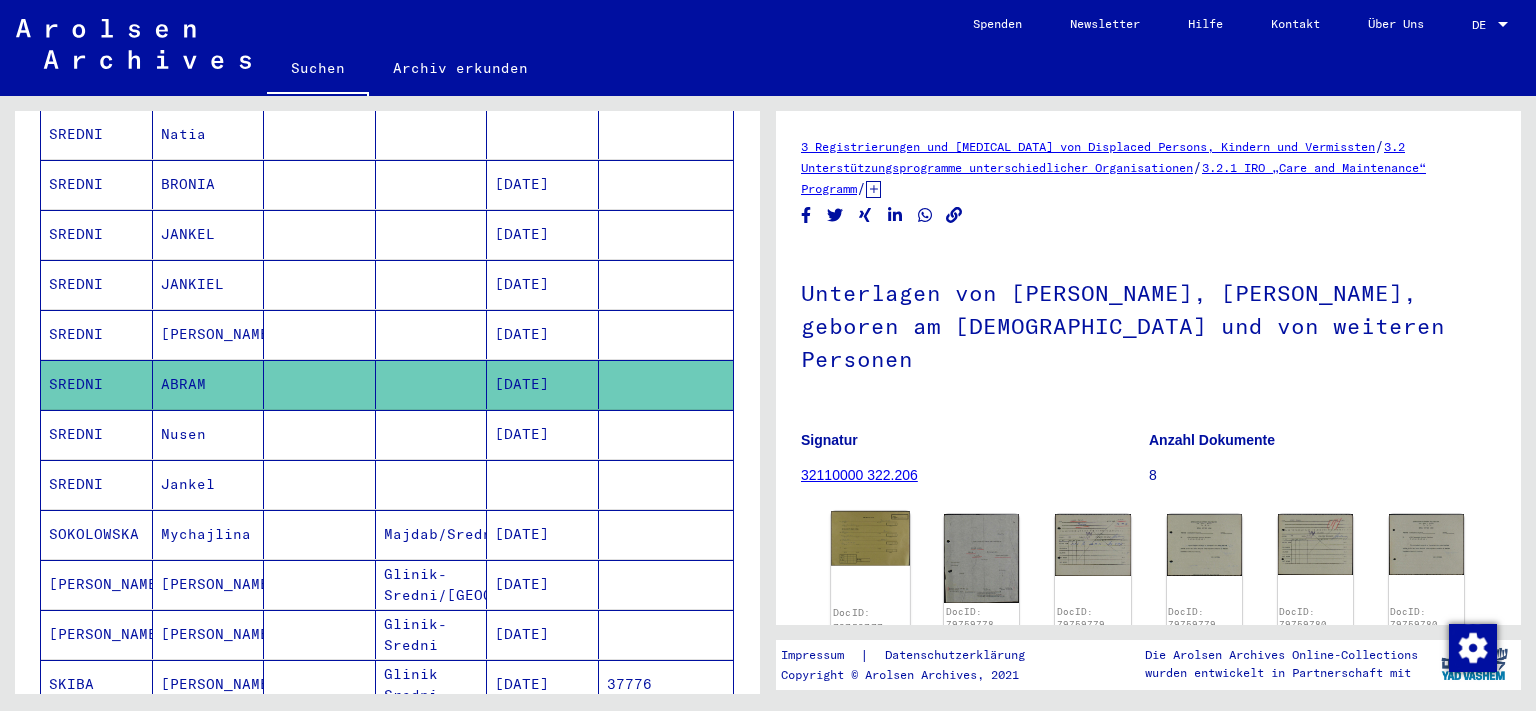 click 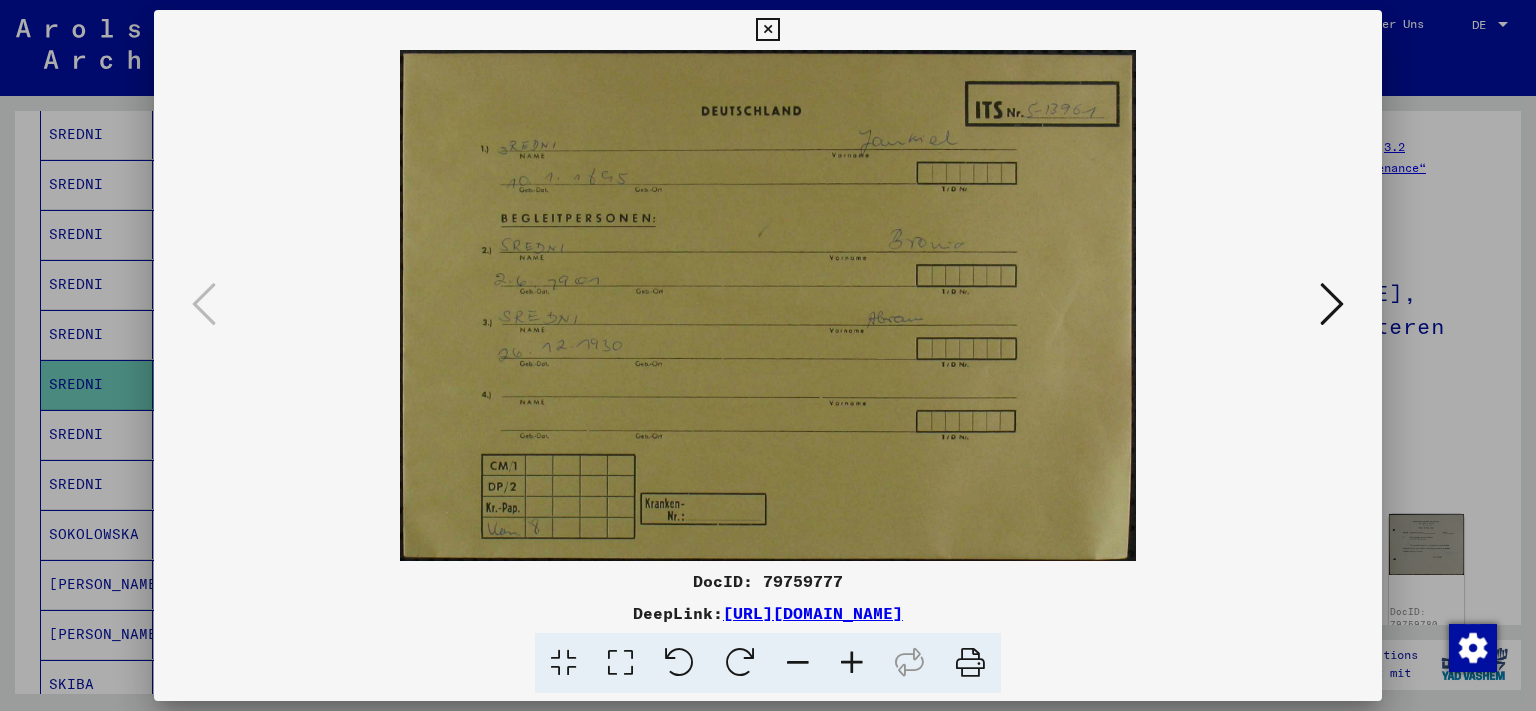 click at bounding box center [1332, 304] 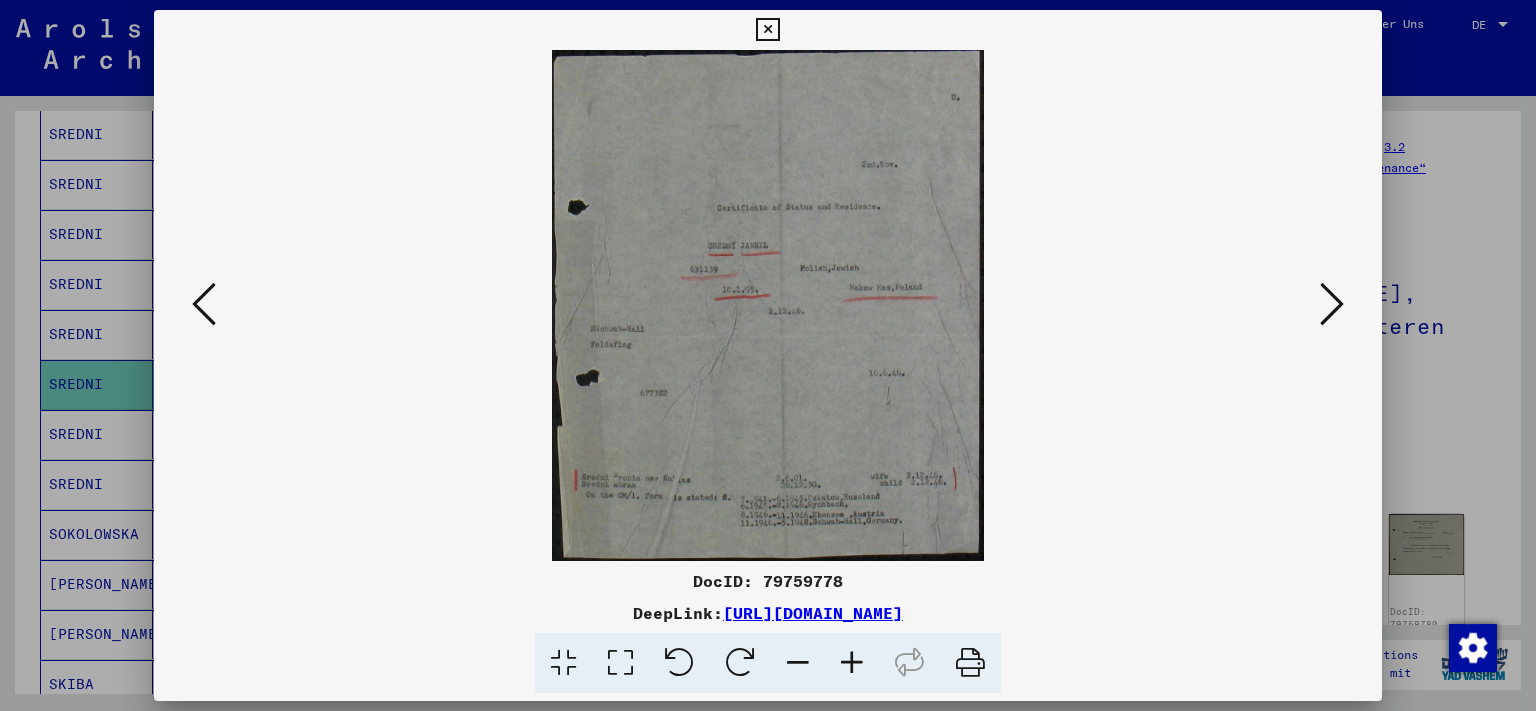 click at bounding box center [1332, 304] 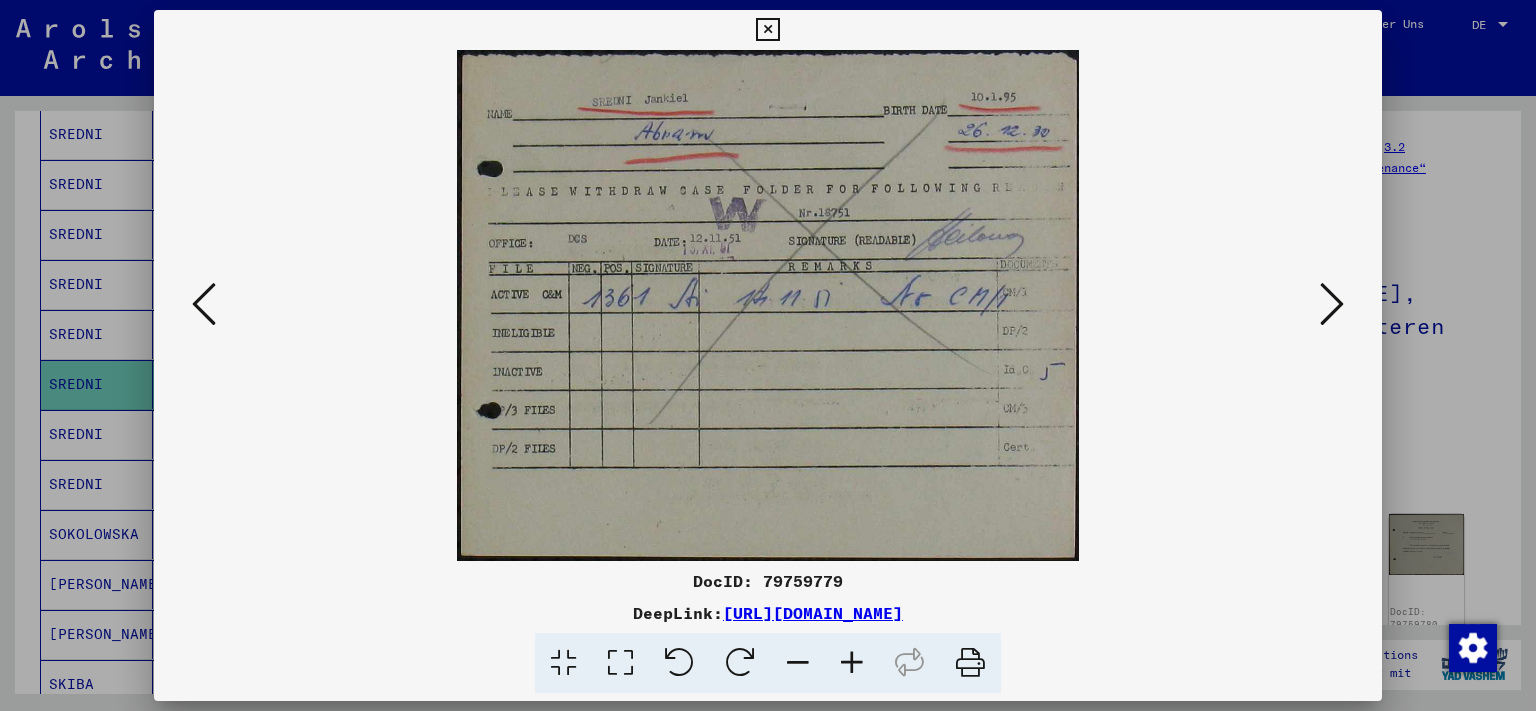 click at bounding box center [1332, 304] 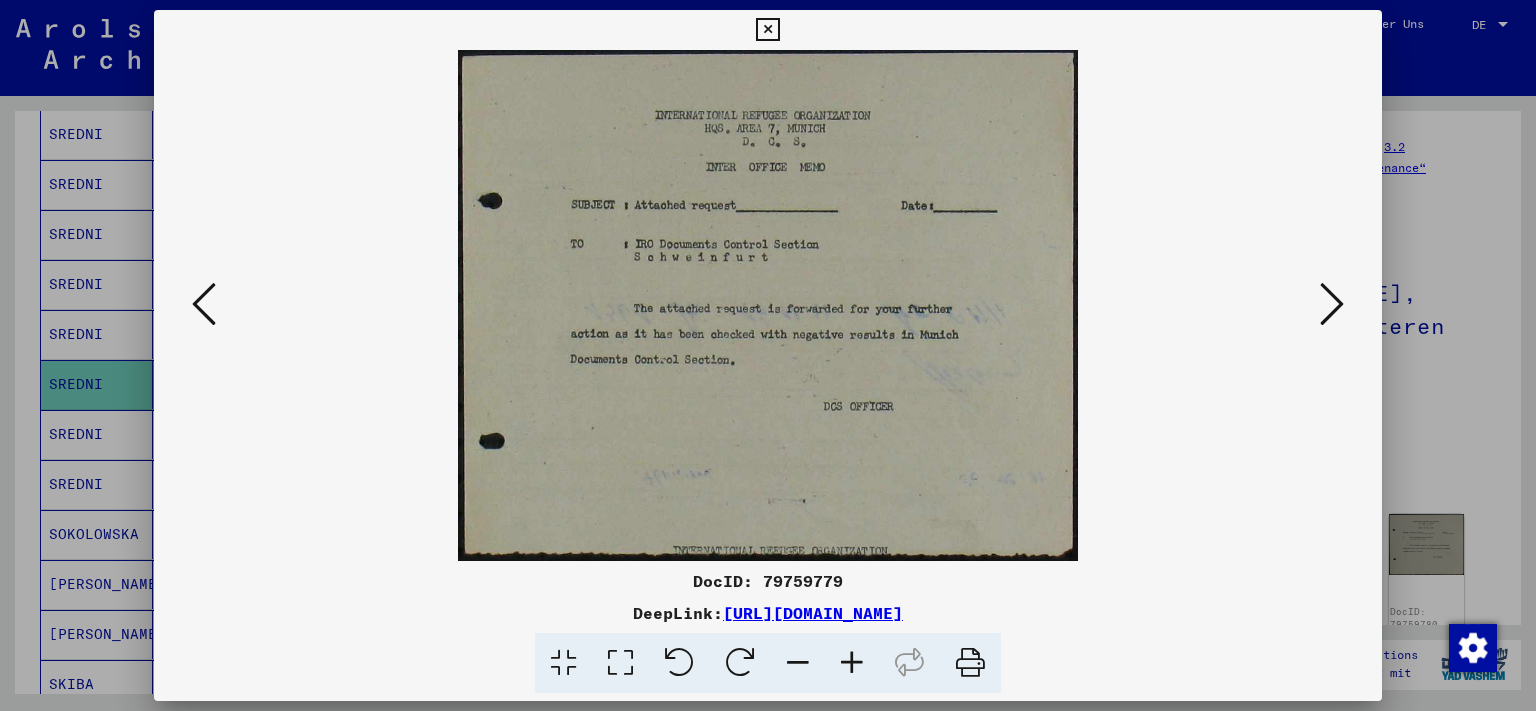 click at bounding box center (1332, 304) 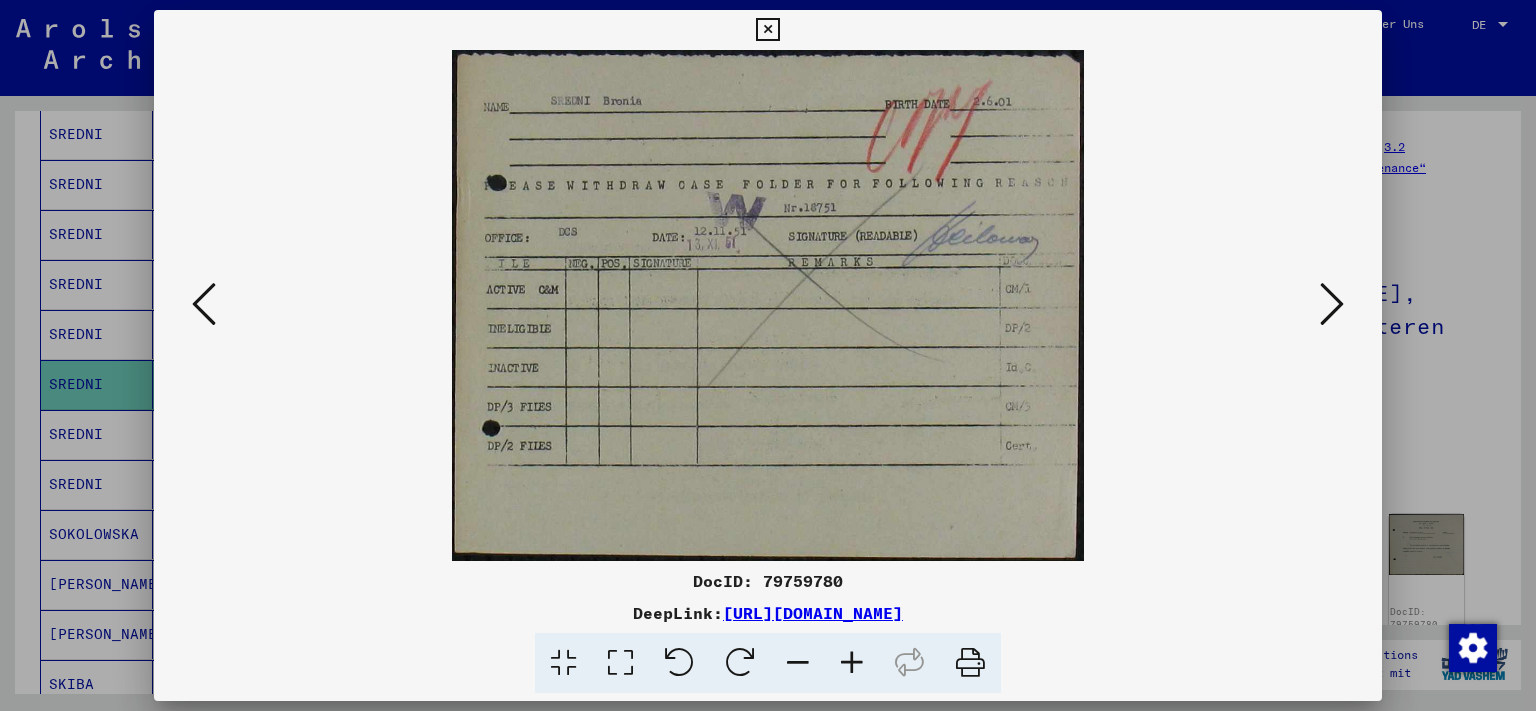 click at bounding box center [1332, 304] 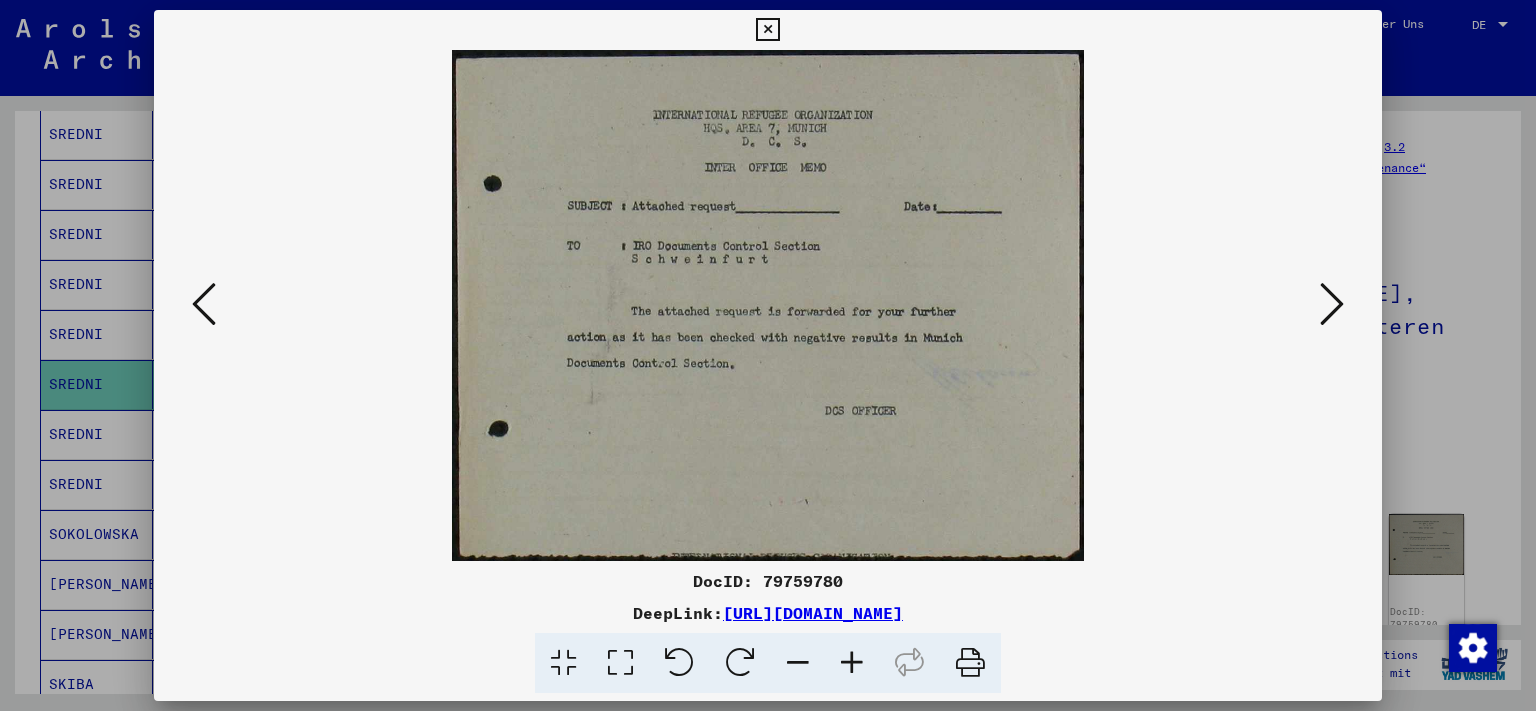 click at bounding box center (1332, 304) 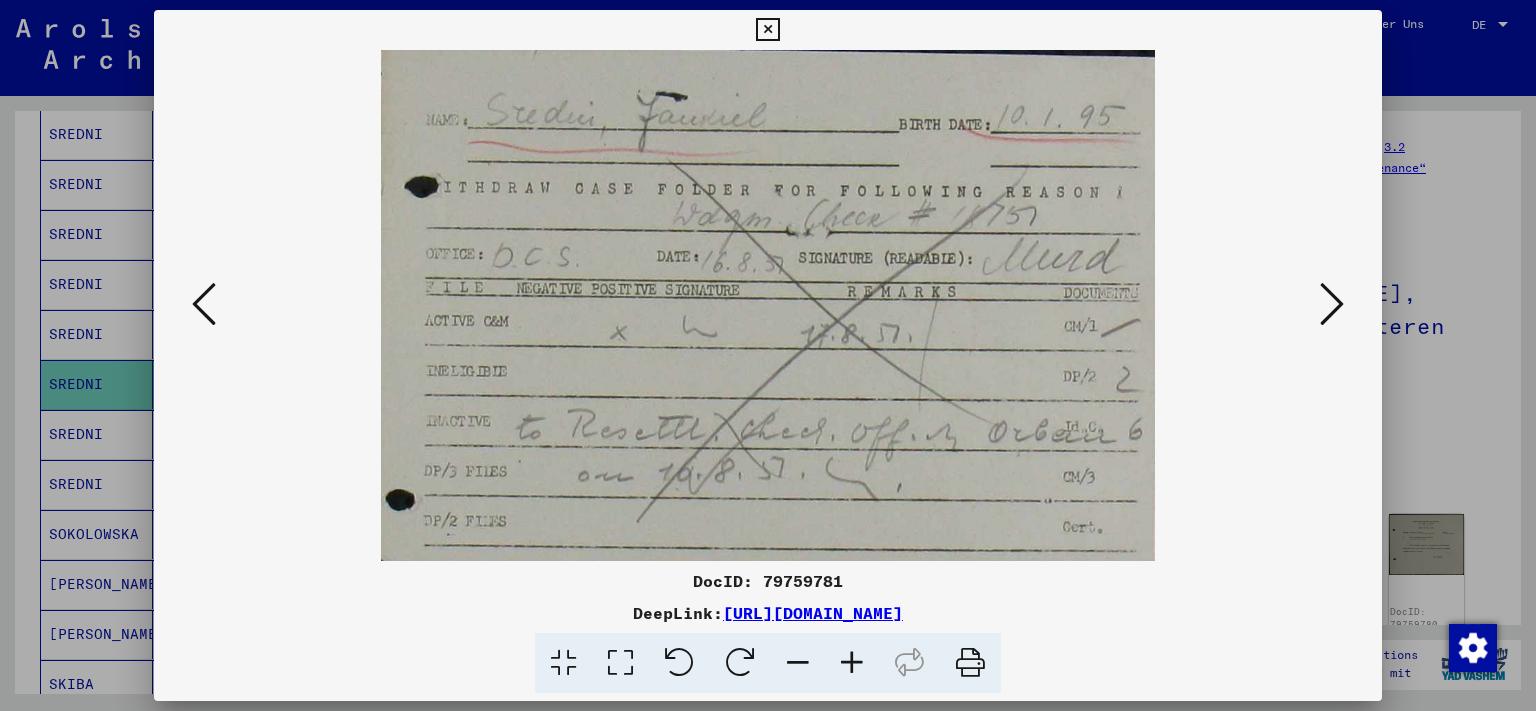 click at bounding box center (1332, 304) 